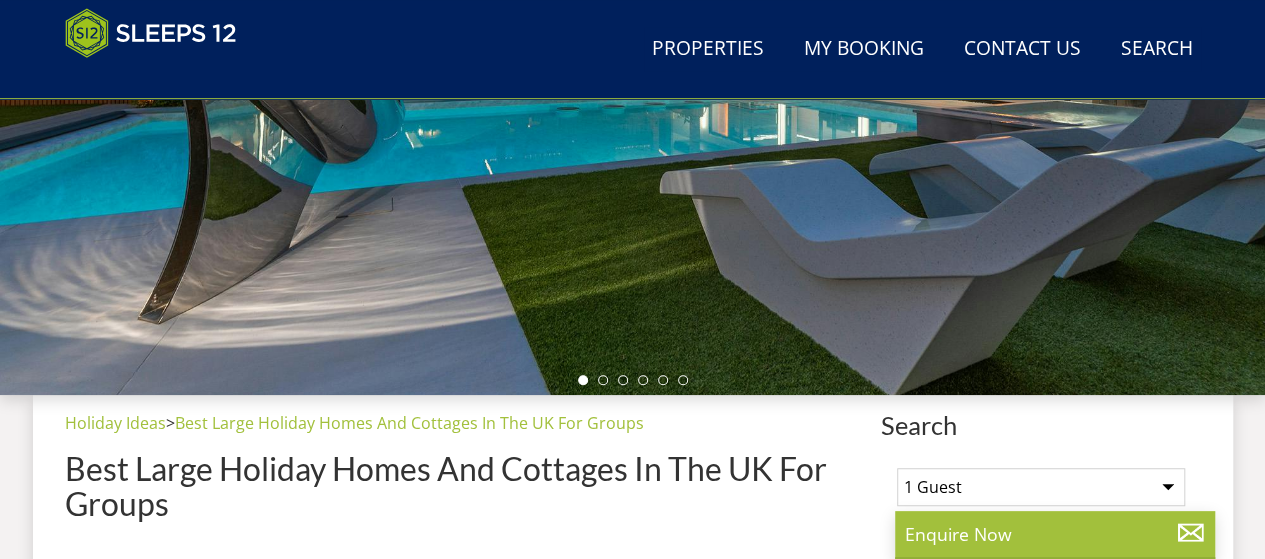 scroll, scrollTop: 0, scrollLeft: 0, axis: both 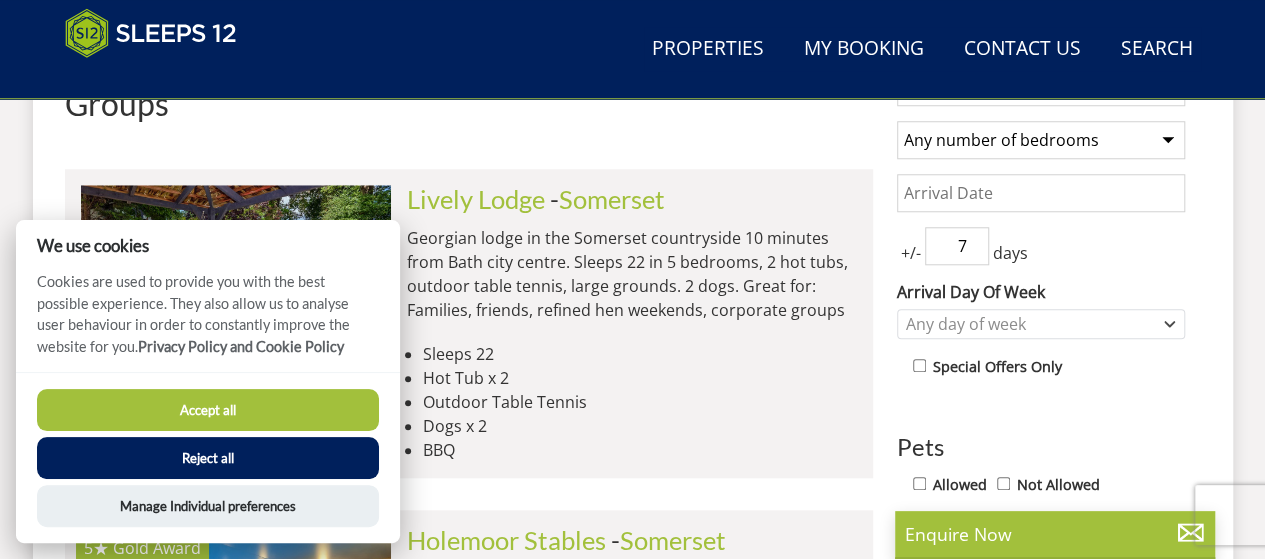 click on "Accept all" at bounding box center (208, 410) 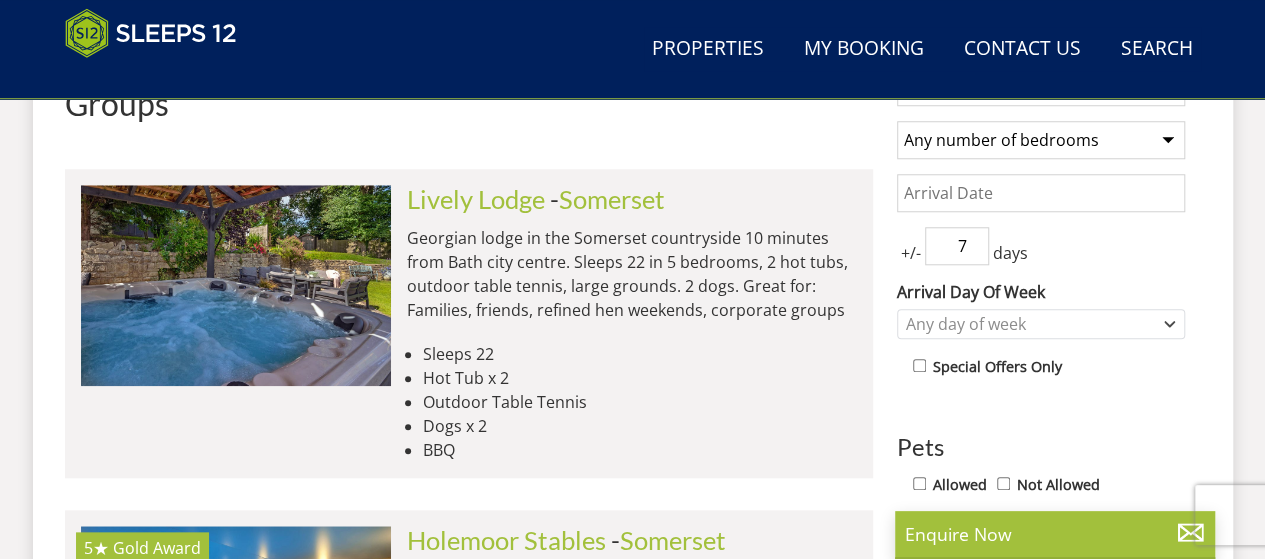 scroll, scrollTop: 1048, scrollLeft: 0, axis: vertical 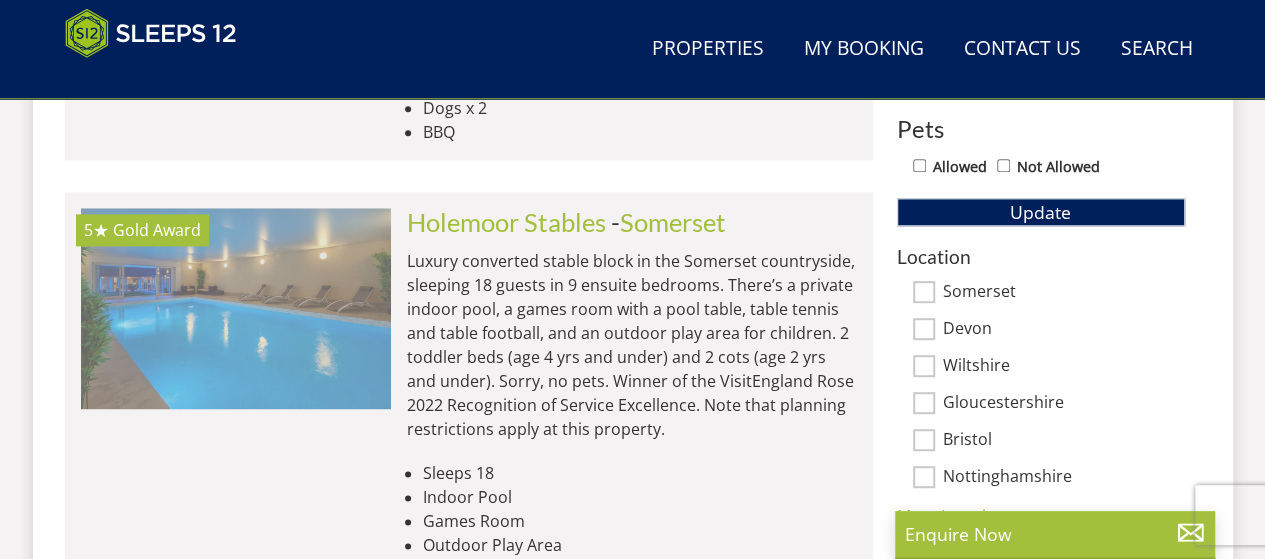 click at bounding box center (236, 308) 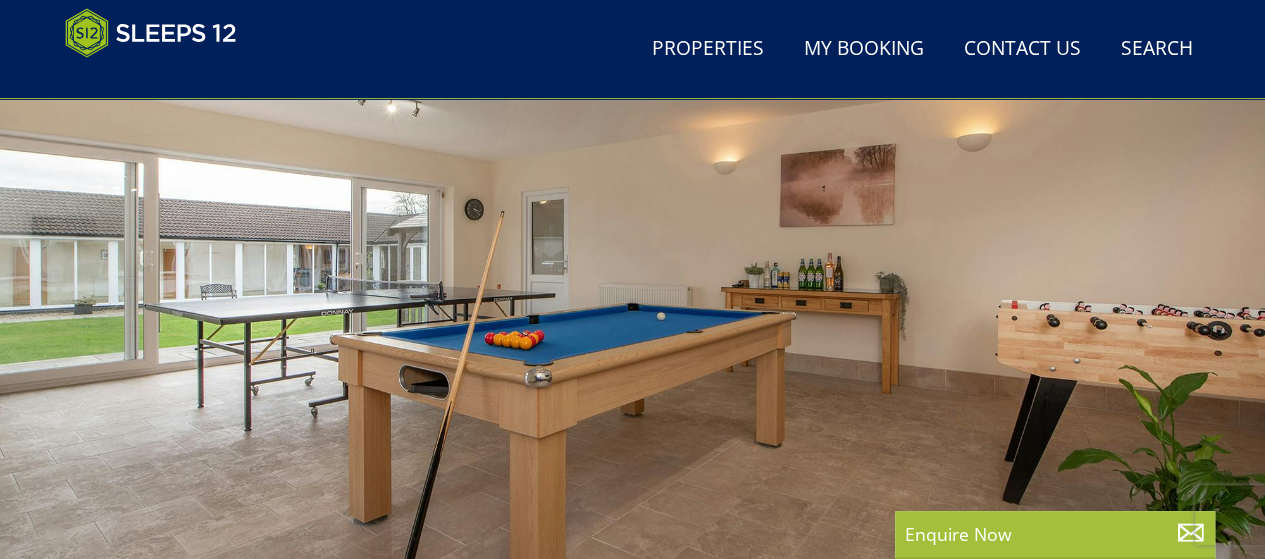 scroll, scrollTop: 200, scrollLeft: 0, axis: vertical 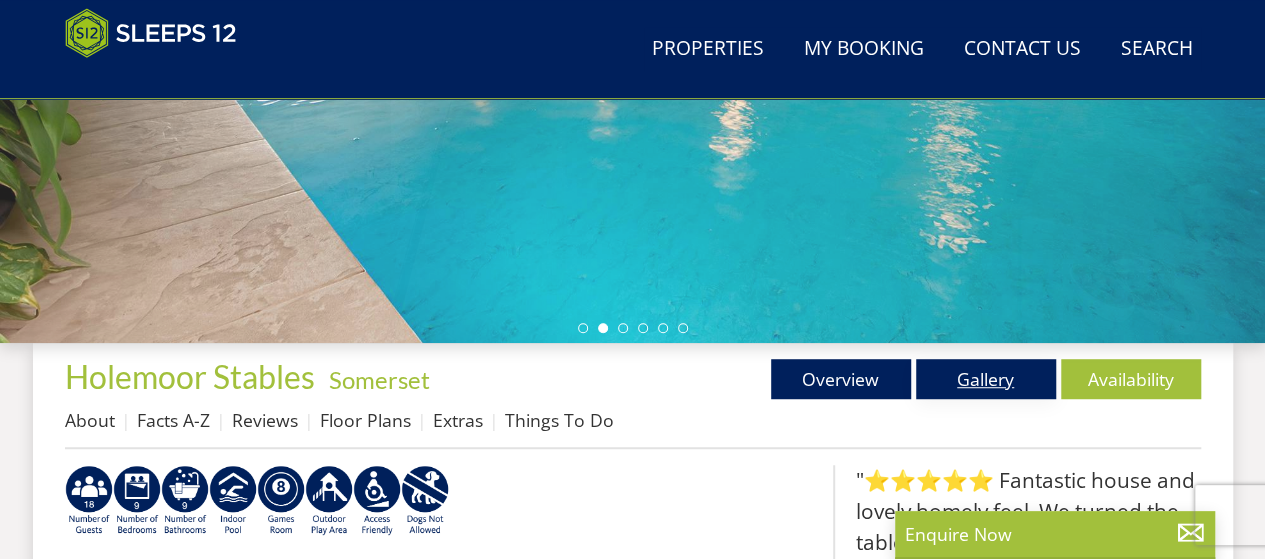click on "Gallery" at bounding box center [986, 379] 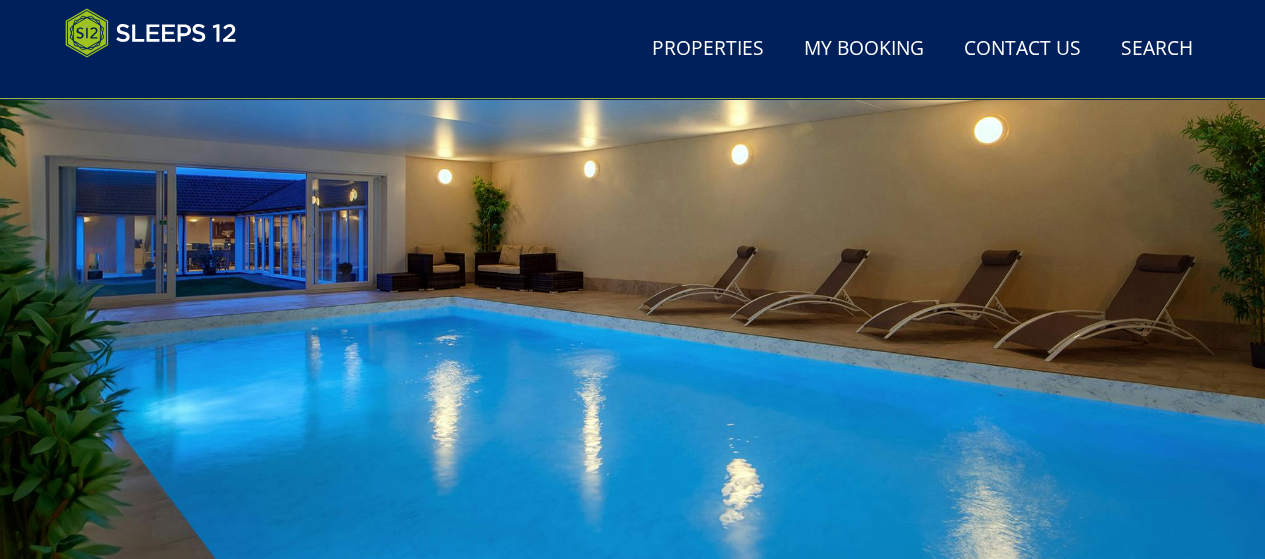 scroll, scrollTop: 0, scrollLeft: 0, axis: both 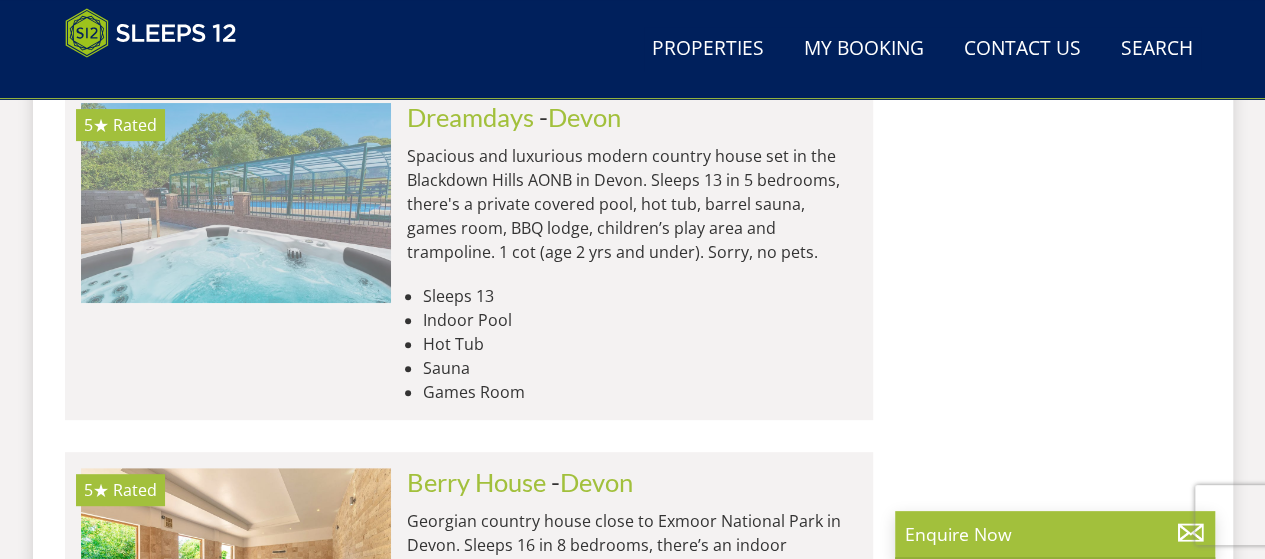 click at bounding box center [236, 203] 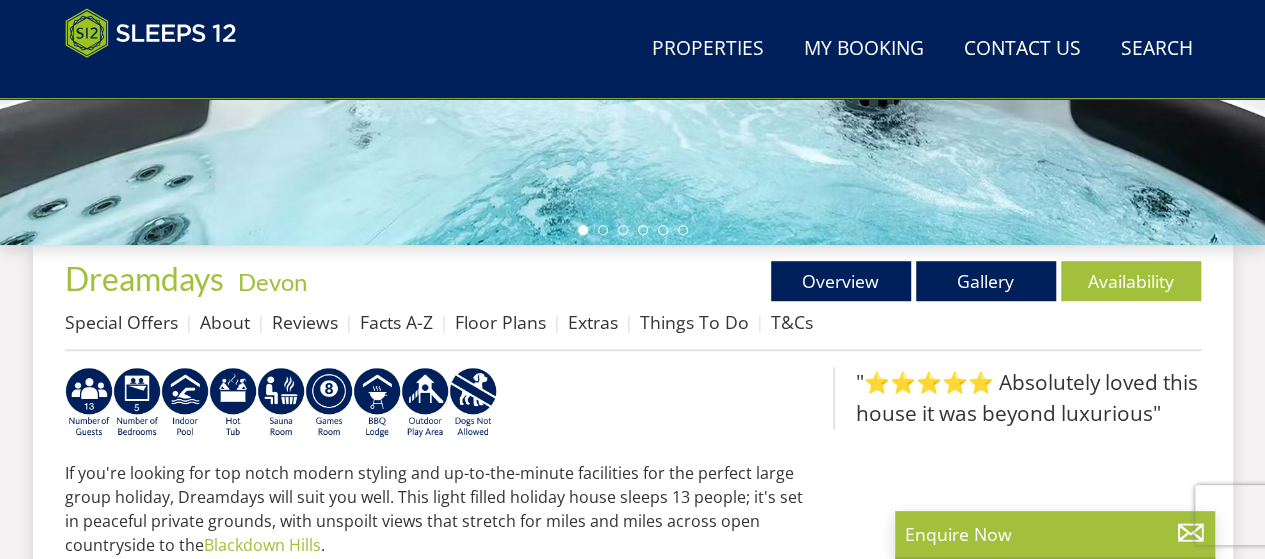 scroll, scrollTop: 600, scrollLeft: 0, axis: vertical 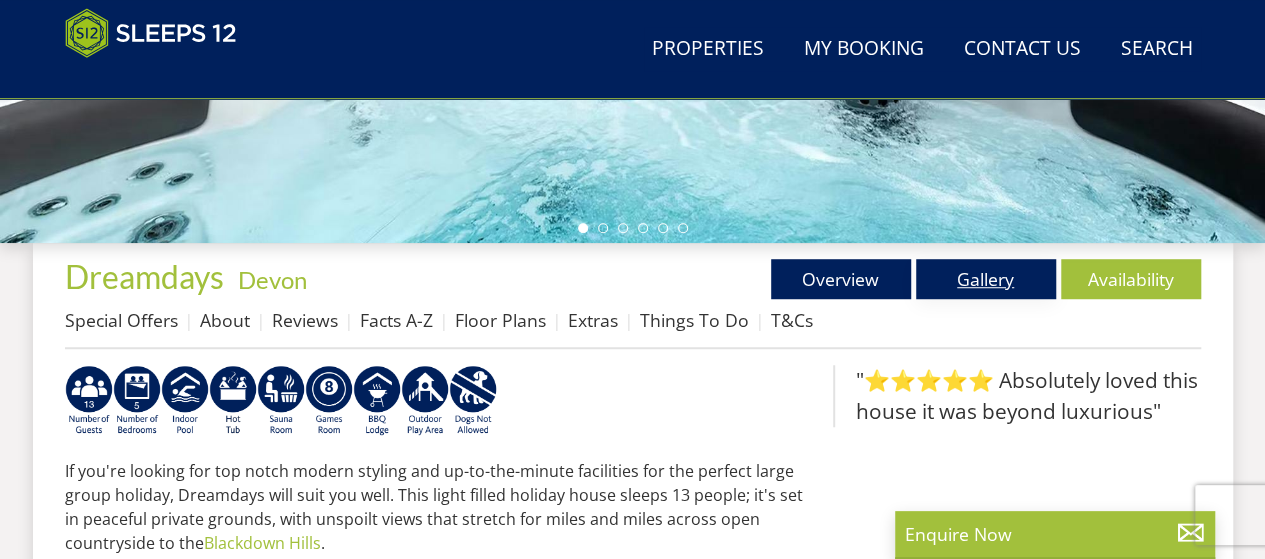 click on "Gallery" at bounding box center (986, 279) 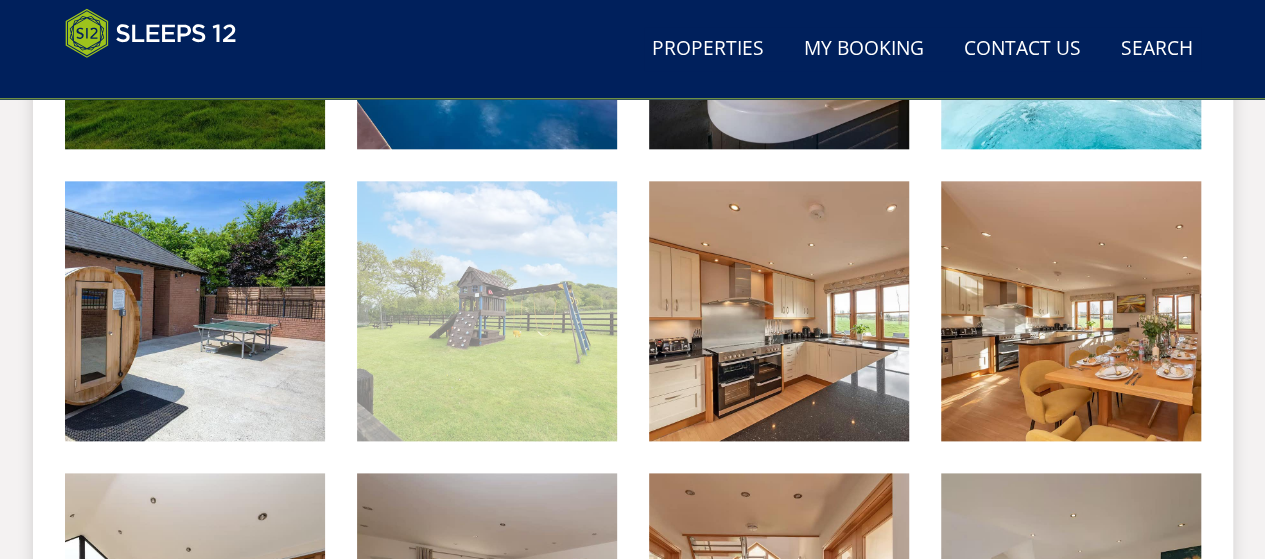 scroll, scrollTop: 1100, scrollLeft: 0, axis: vertical 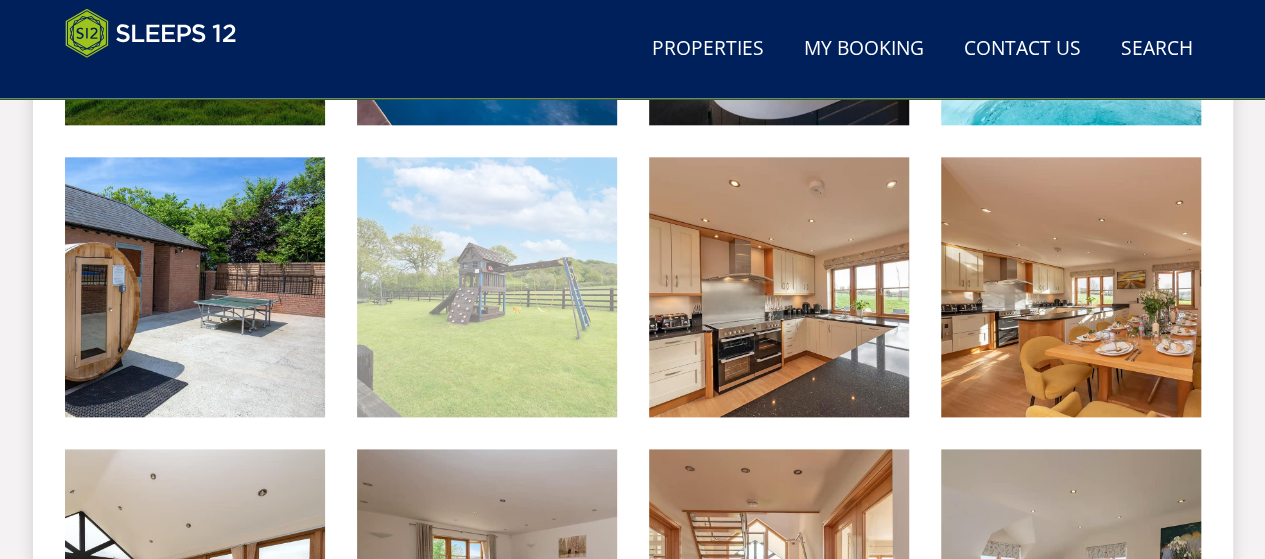 click at bounding box center (487, 287) 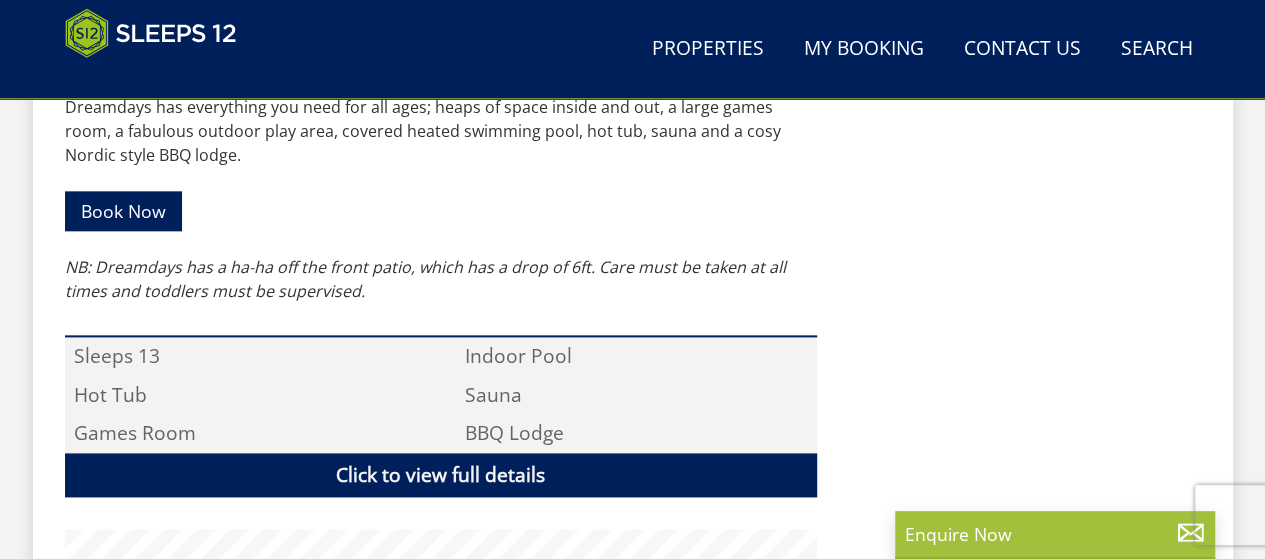 scroll, scrollTop: 600, scrollLeft: 0, axis: vertical 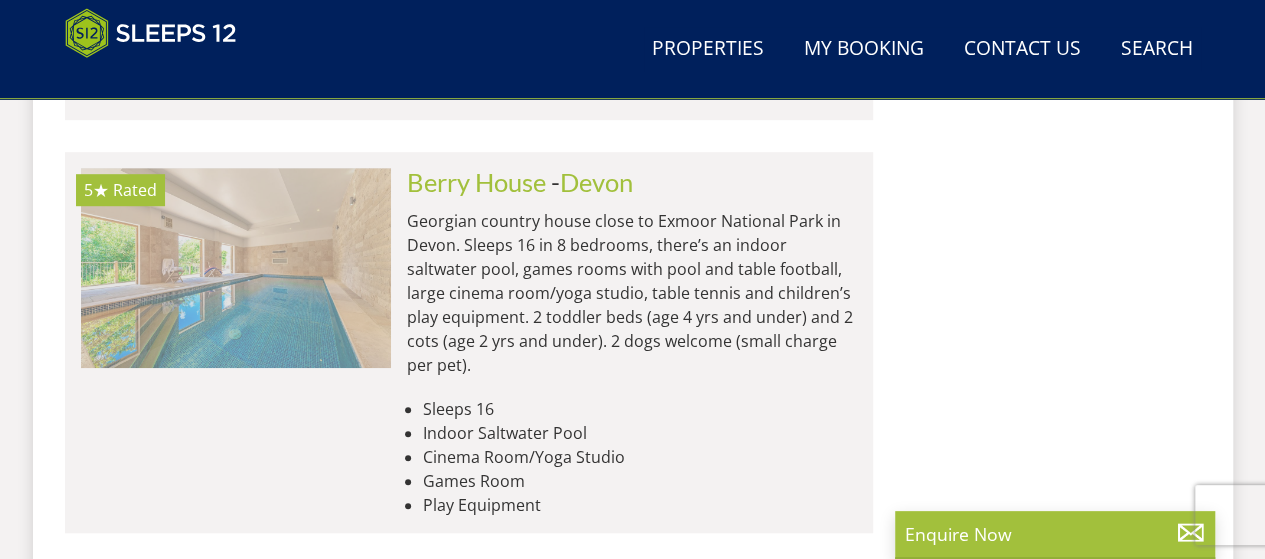 click at bounding box center (236, 268) 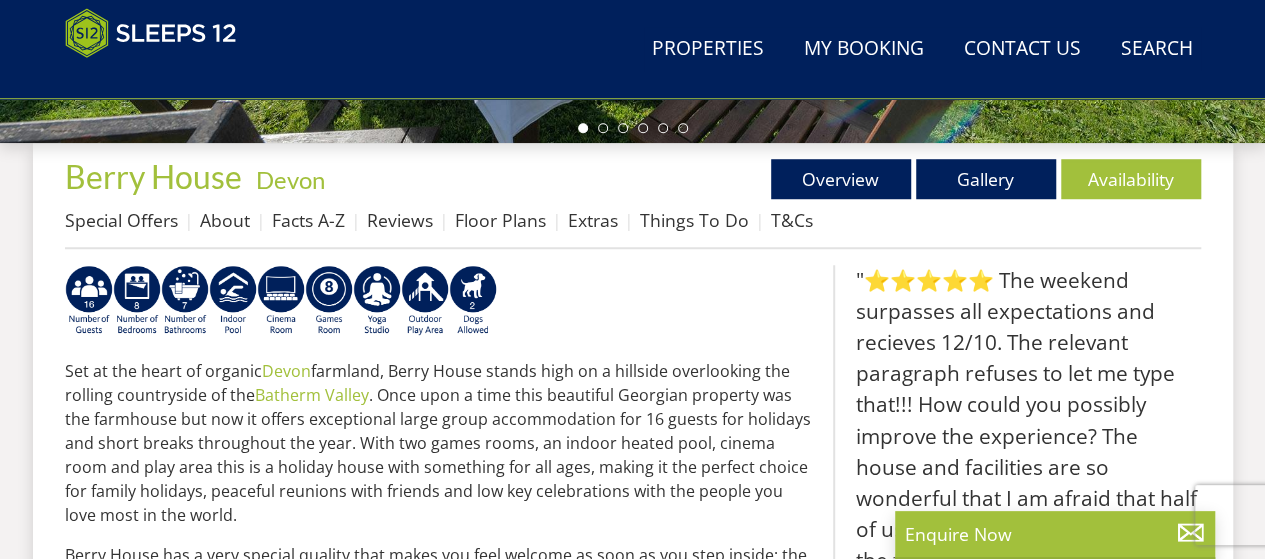 scroll, scrollTop: 400, scrollLeft: 0, axis: vertical 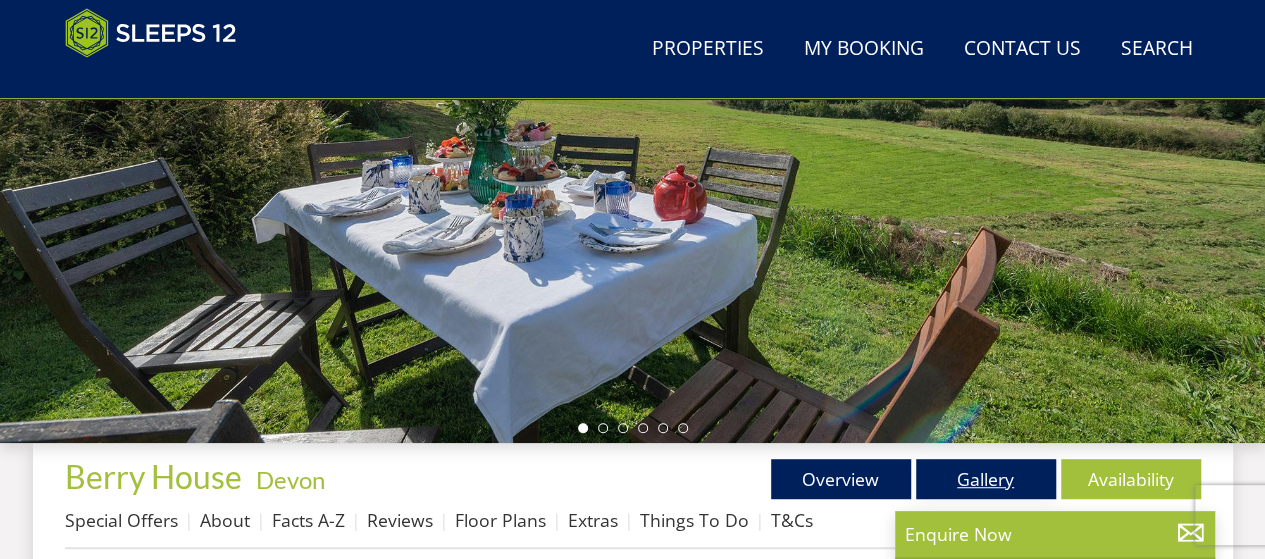 click on "Gallery" at bounding box center [986, 479] 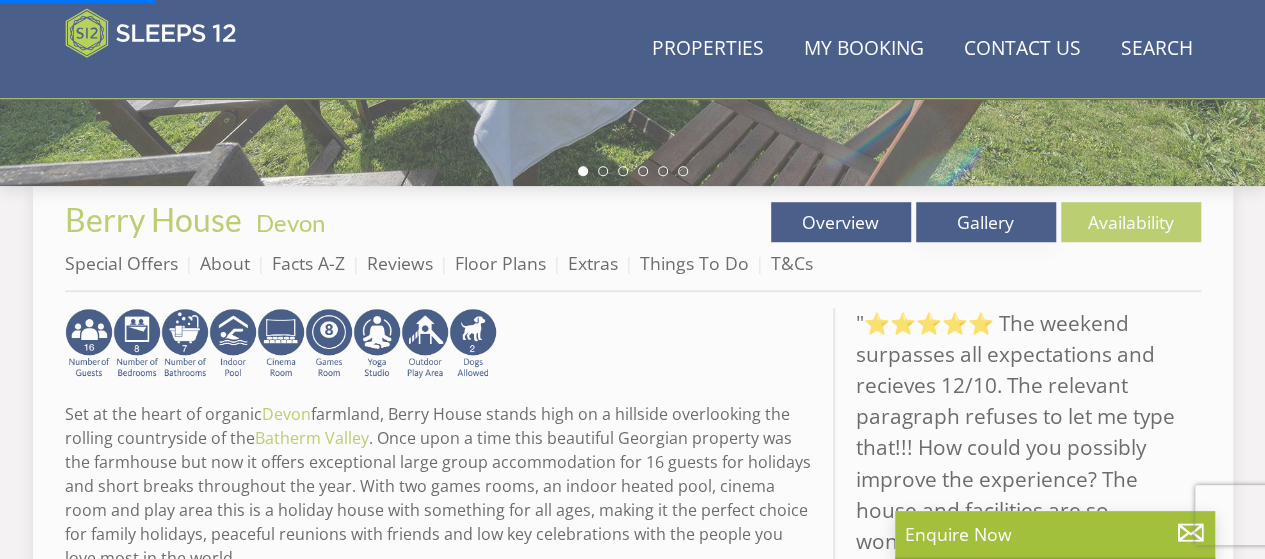scroll, scrollTop: 700, scrollLeft: 0, axis: vertical 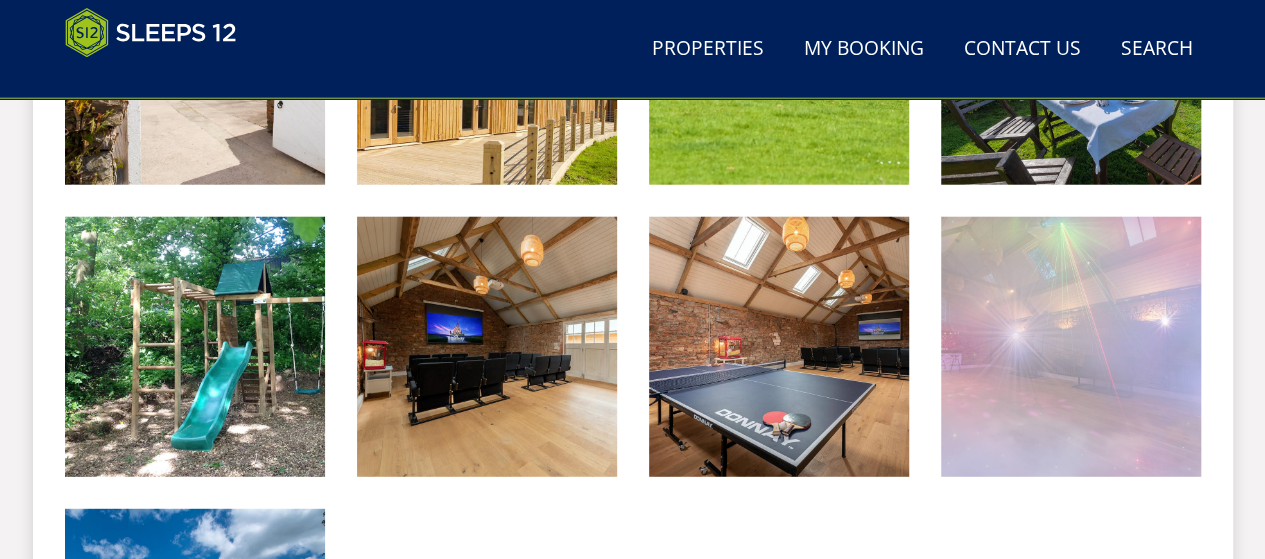 click at bounding box center [1071, 347] 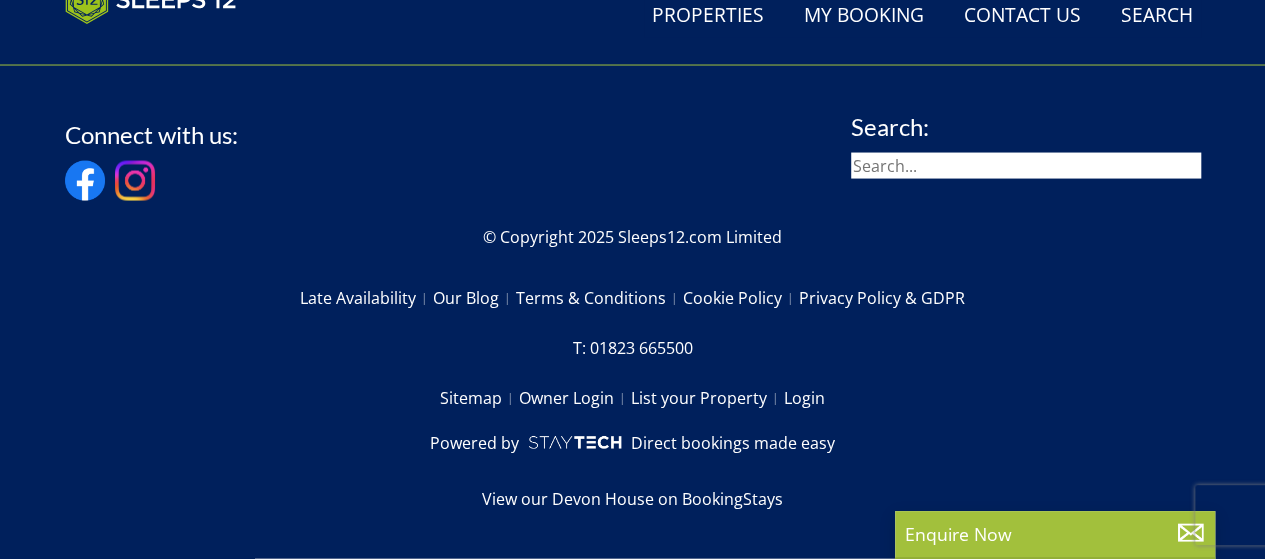 scroll, scrollTop: 700, scrollLeft: 0, axis: vertical 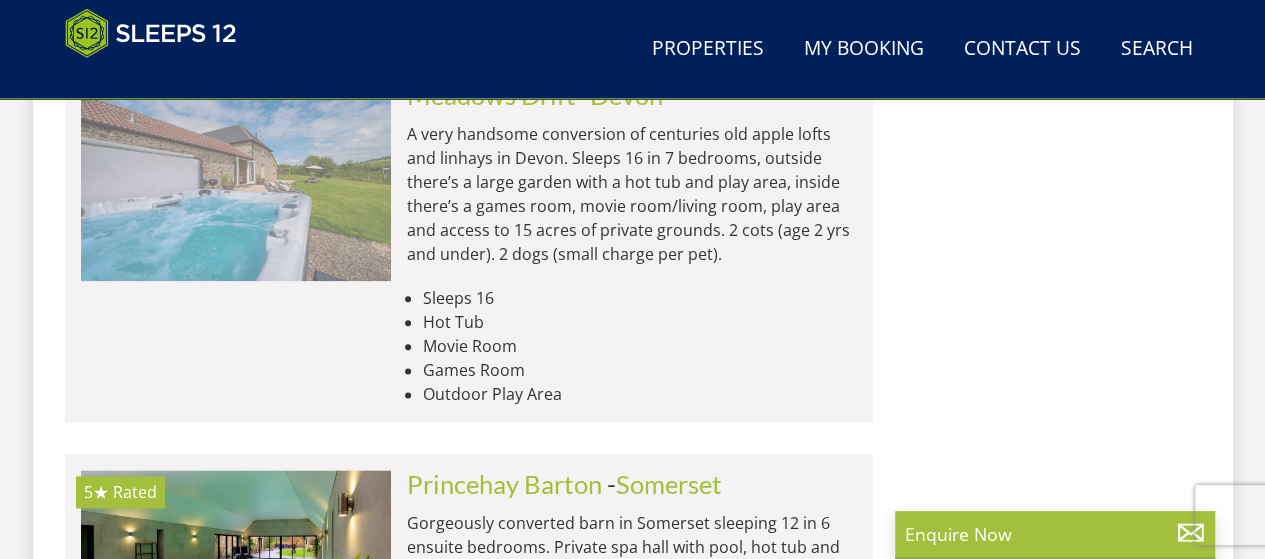 click at bounding box center [236, 181] 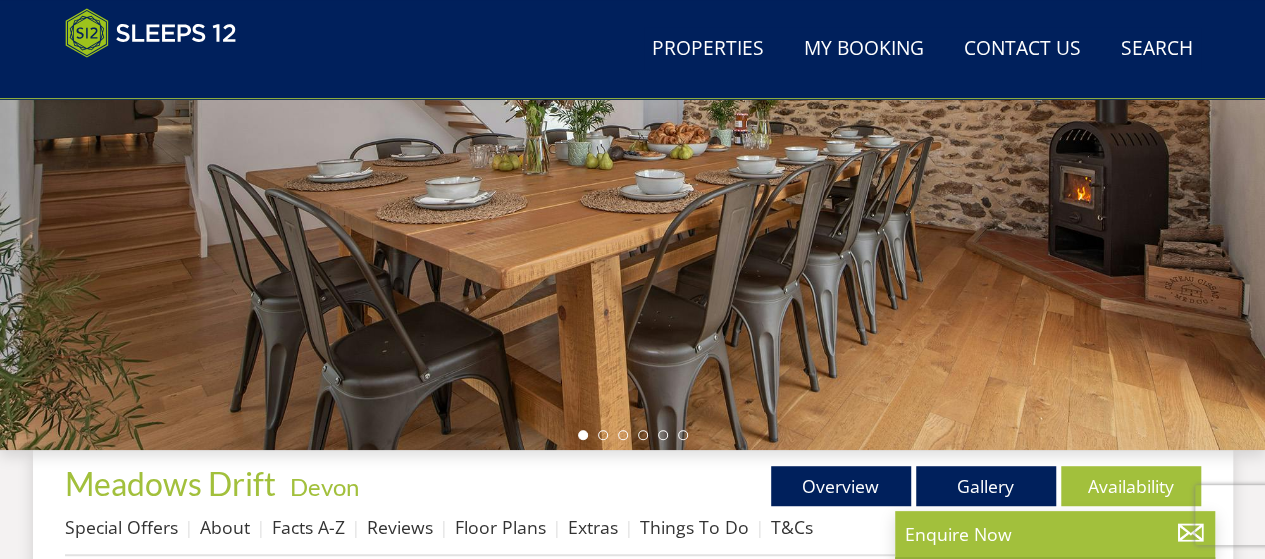 scroll, scrollTop: 400, scrollLeft: 0, axis: vertical 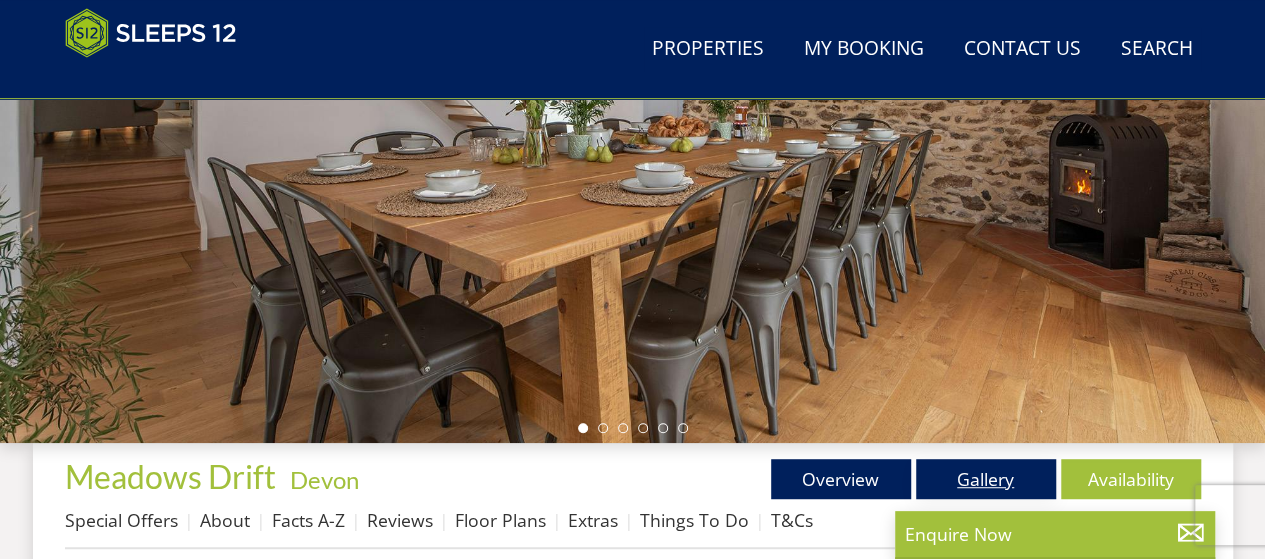 click on "Gallery" at bounding box center [986, 479] 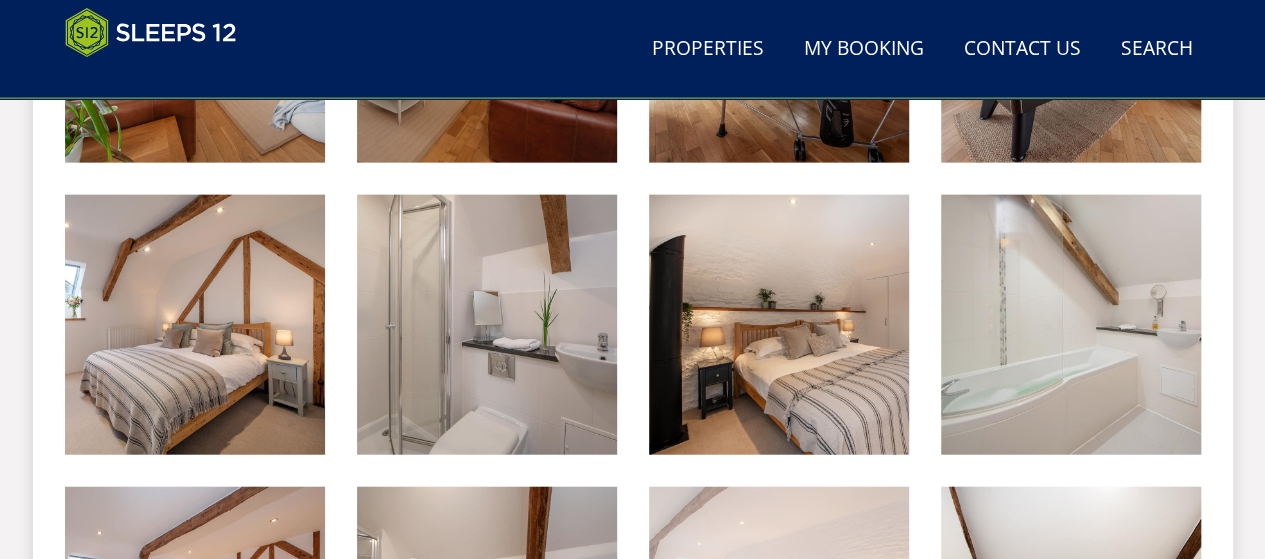 scroll, scrollTop: 2100, scrollLeft: 0, axis: vertical 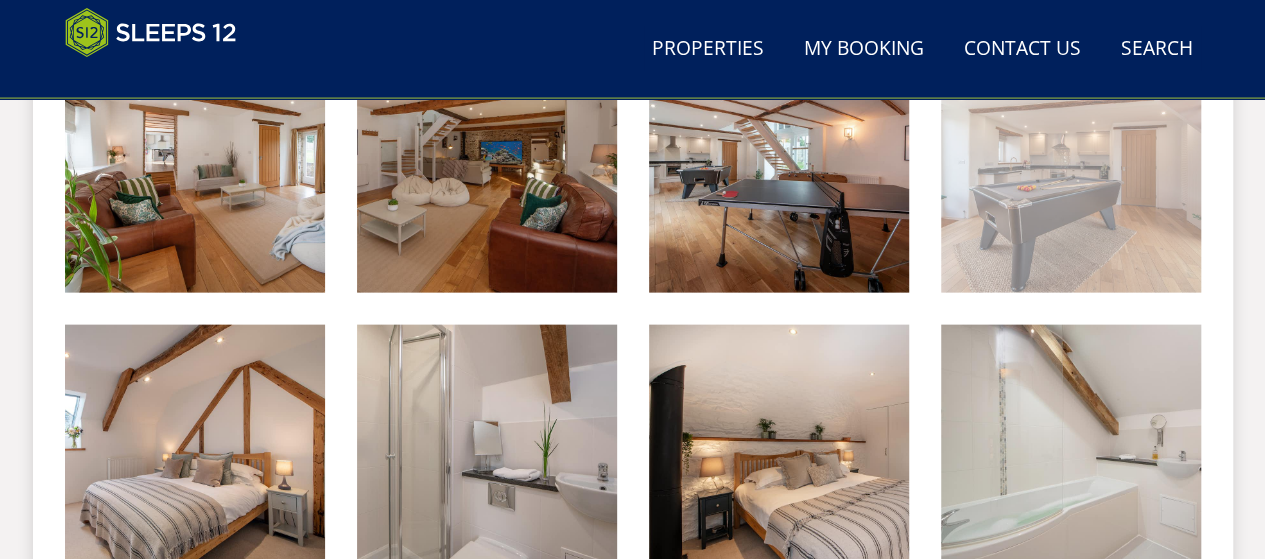 click at bounding box center [1071, 163] 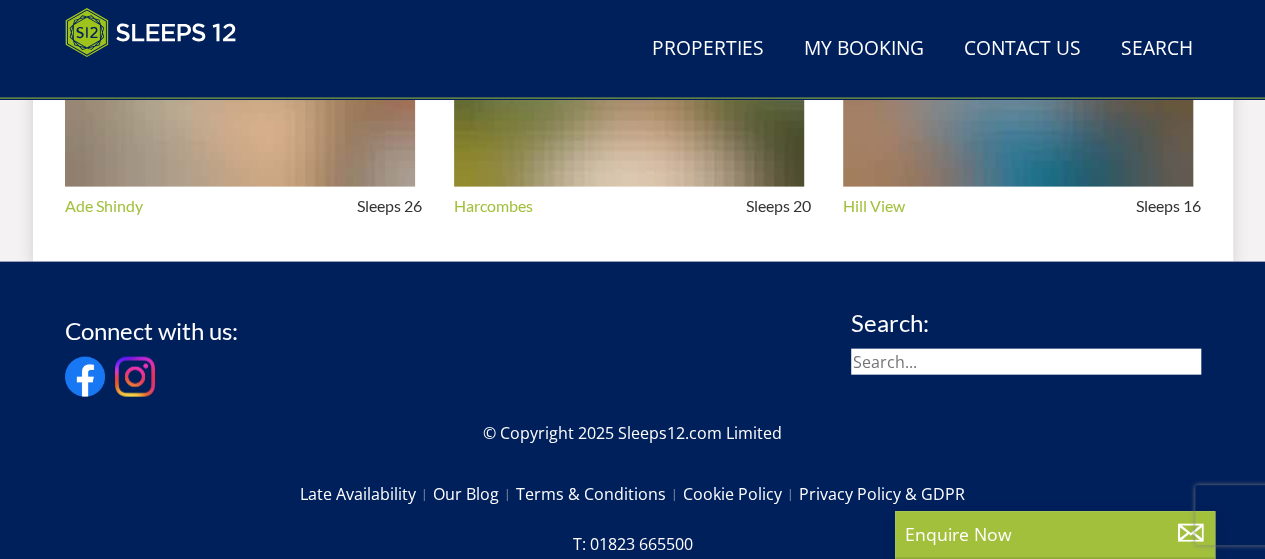 scroll, scrollTop: 400, scrollLeft: 0, axis: vertical 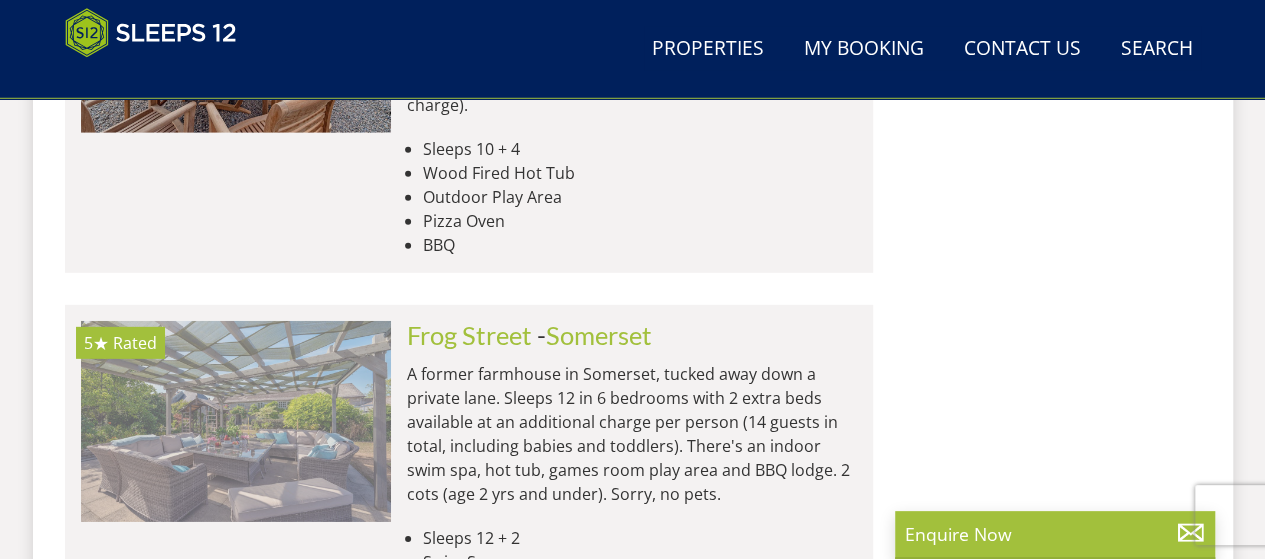 click at bounding box center (236, 421) 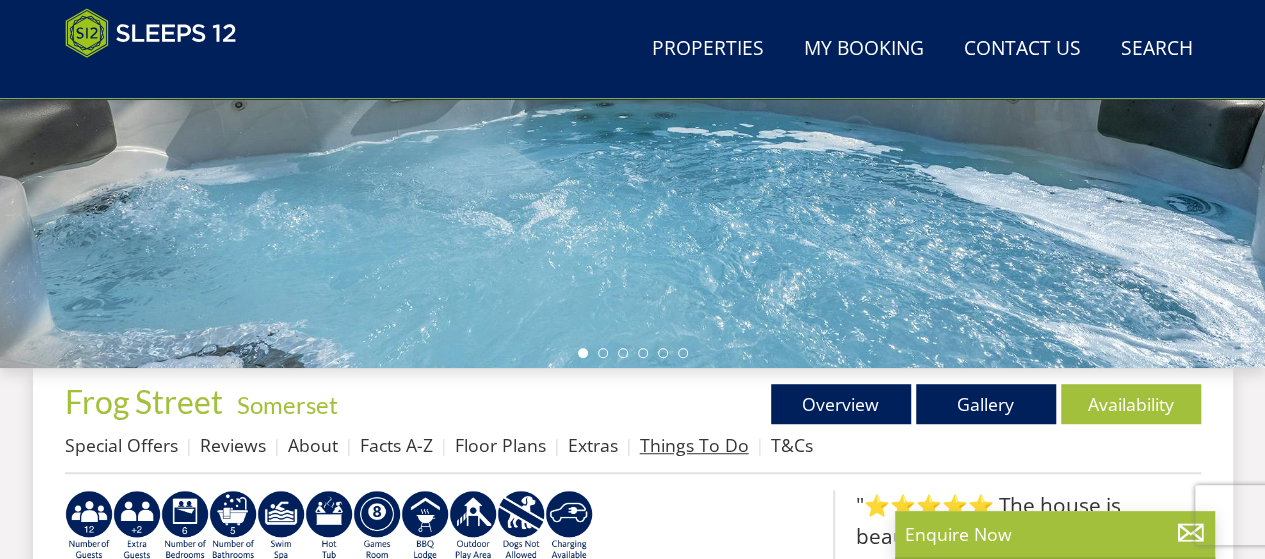 scroll, scrollTop: 600, scrollLeft: 0, axis: vertical 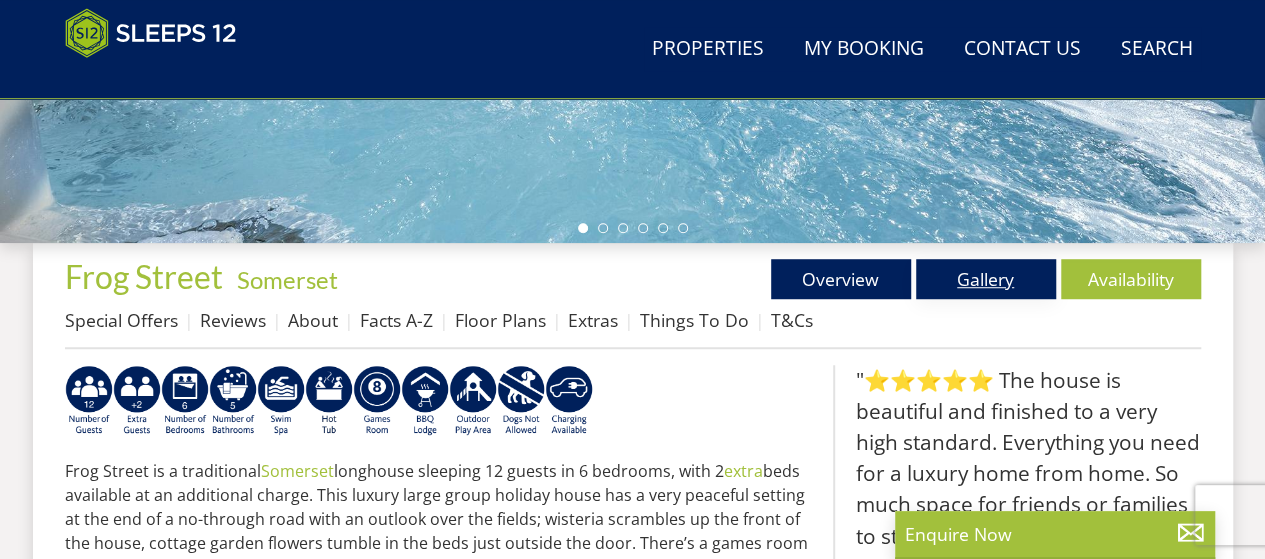 click on "Gallery" at bounding box center [986, 279] 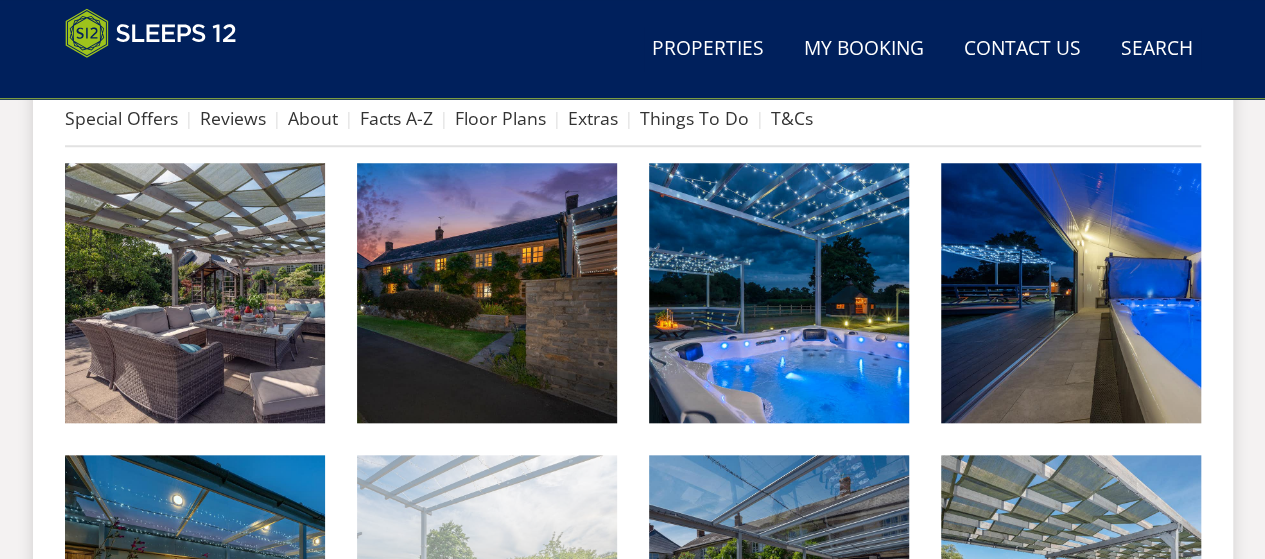scroll, scrollTop: 800, scrollLeft: 0, axis: vertical 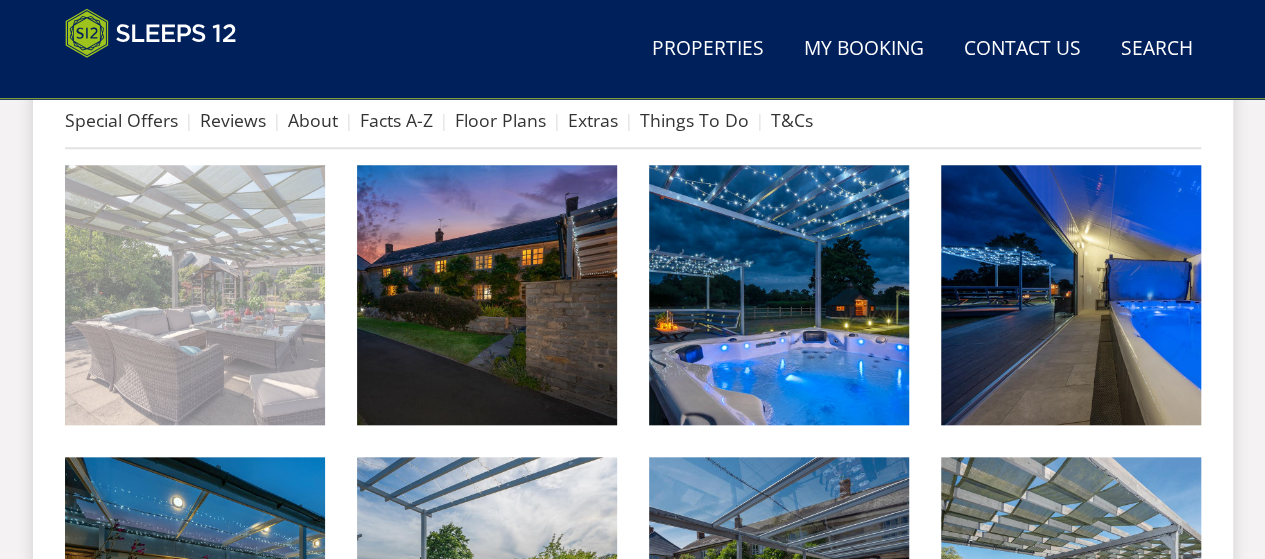 click at bounding box center [195, 295] 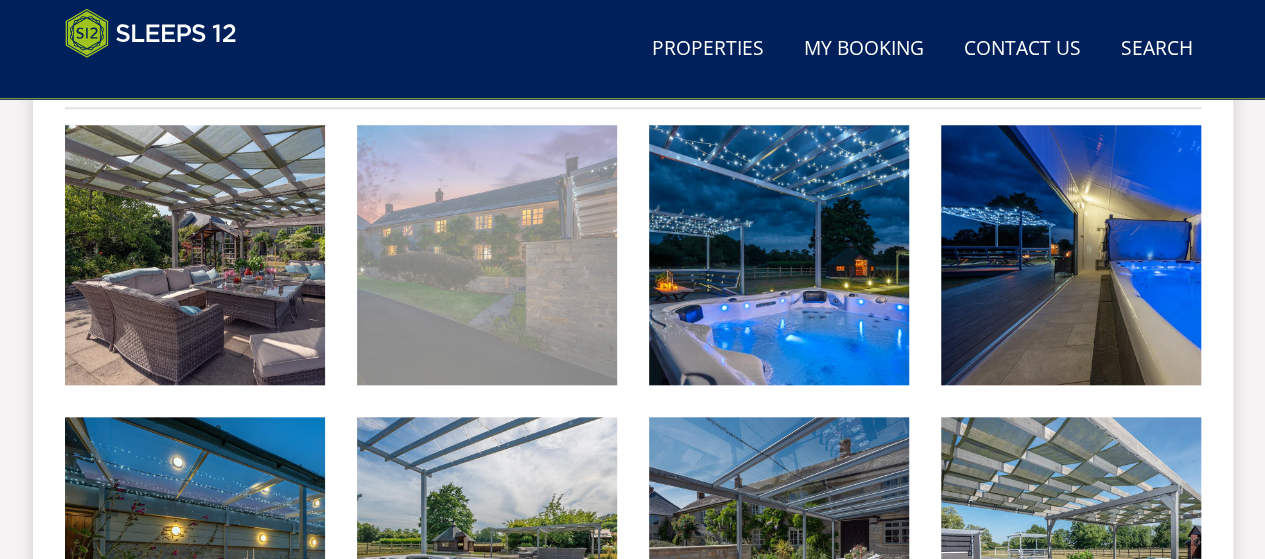 scroll, scrollTop: 606, scrollLeft: 0, axis: vertical 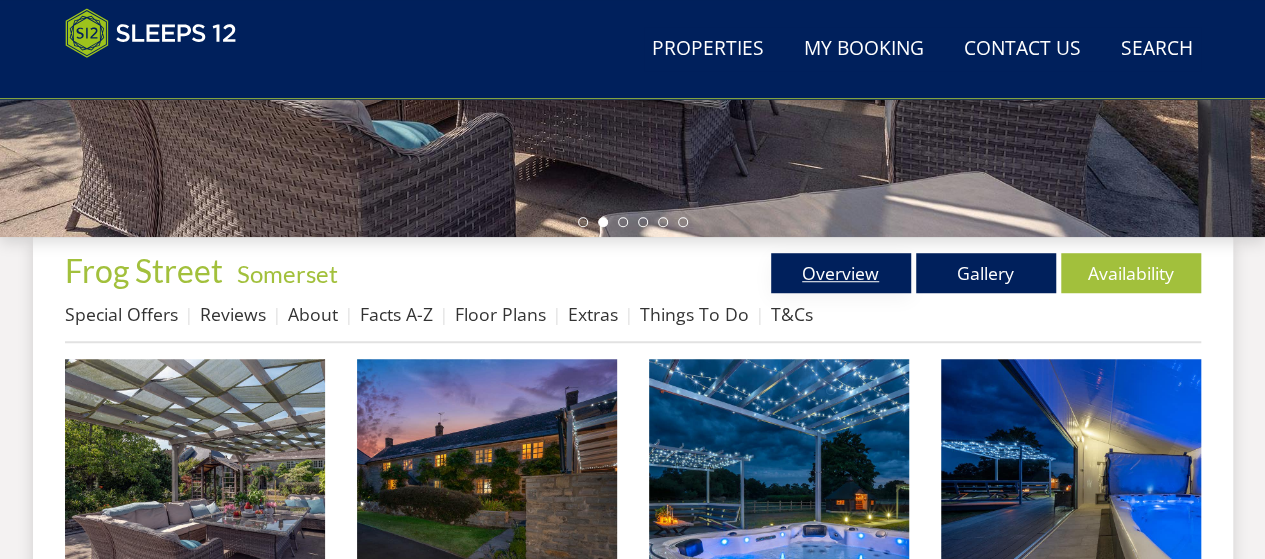 click on "Overview" at bounding box center [841, 273] 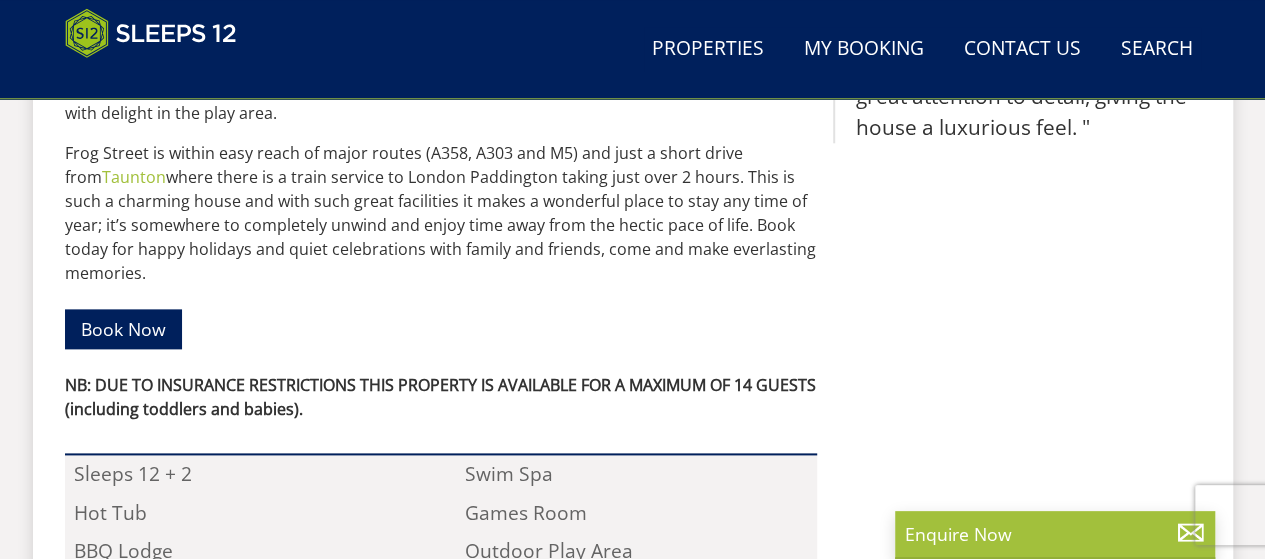 scroll, scrollTop: 1100, scrollLeft: 0, axis: vertical 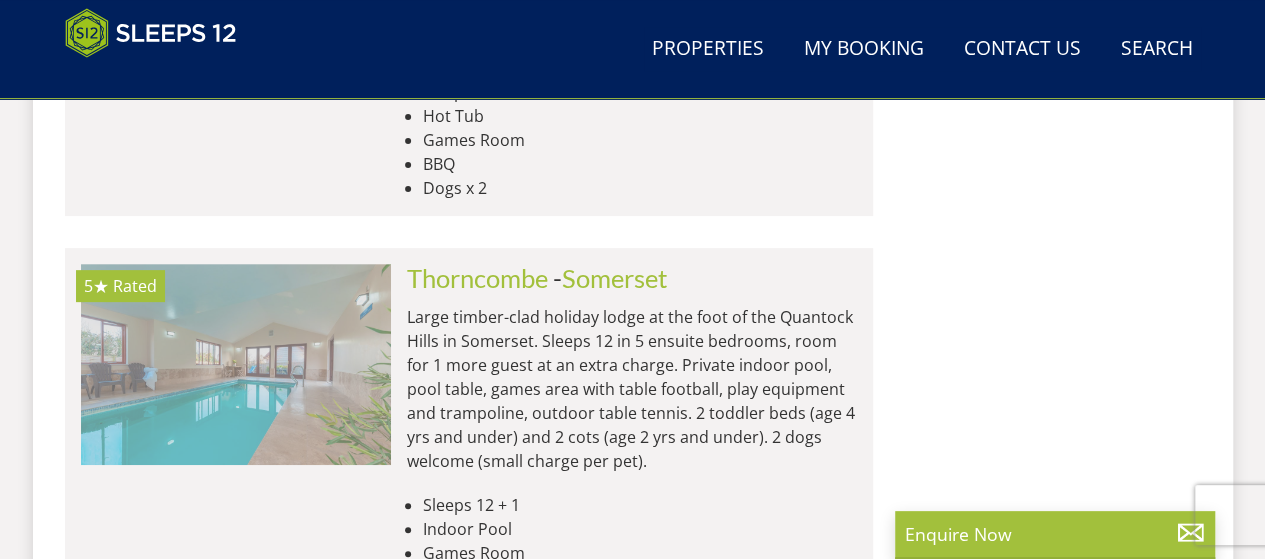 click at bounding box center (236, 364) 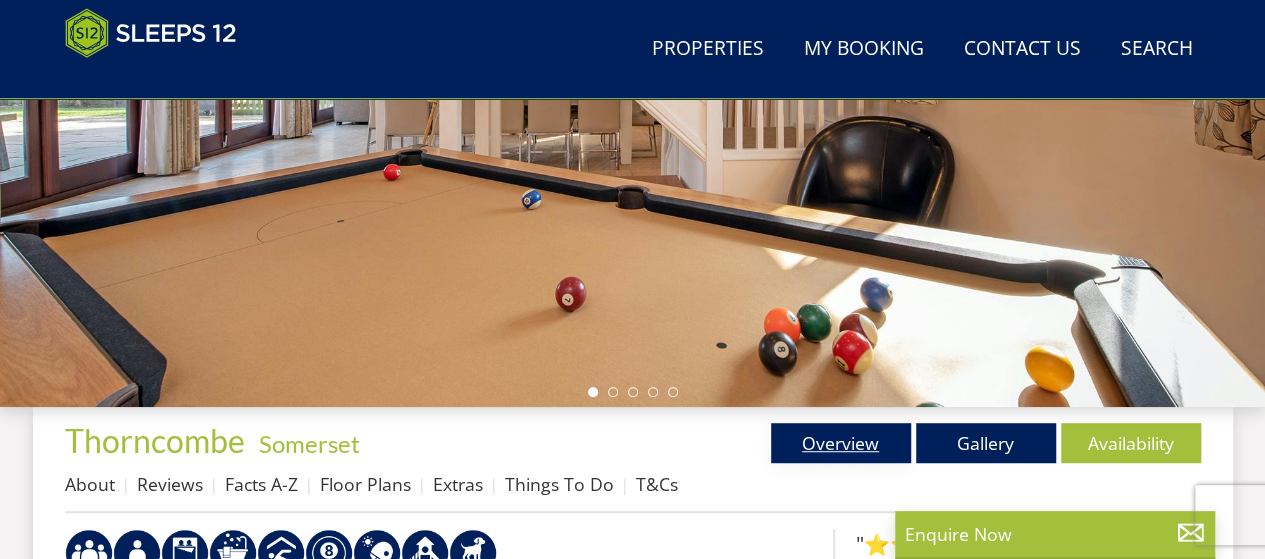 scroll, scrollTop: 429, scrollLeft: 0, axis: vertical 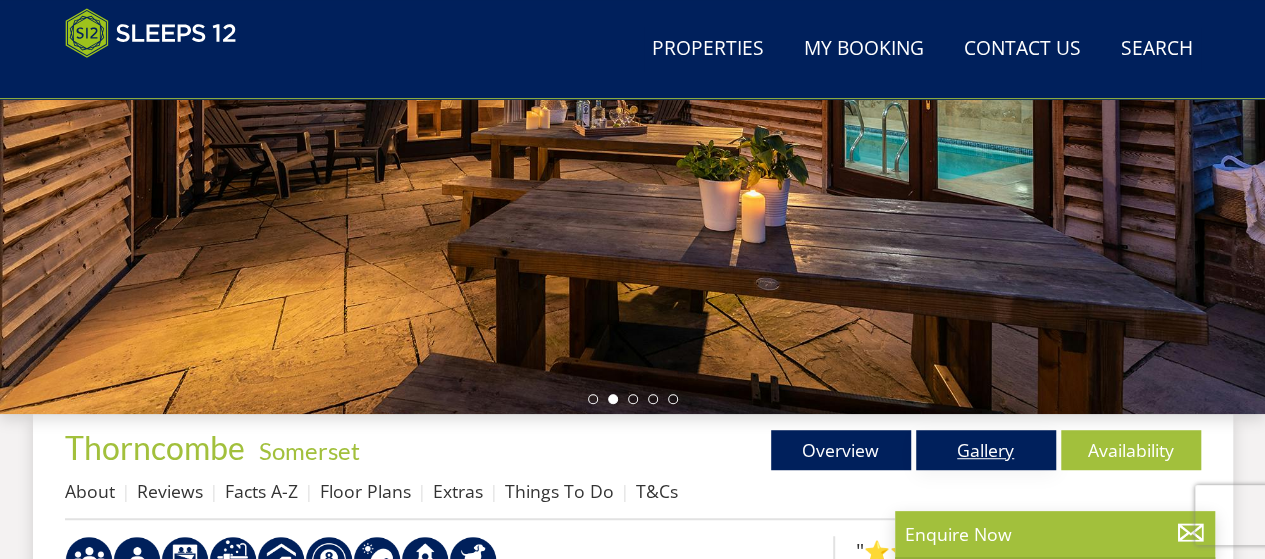 click on "Gallery" at bounding box center (986, 450) 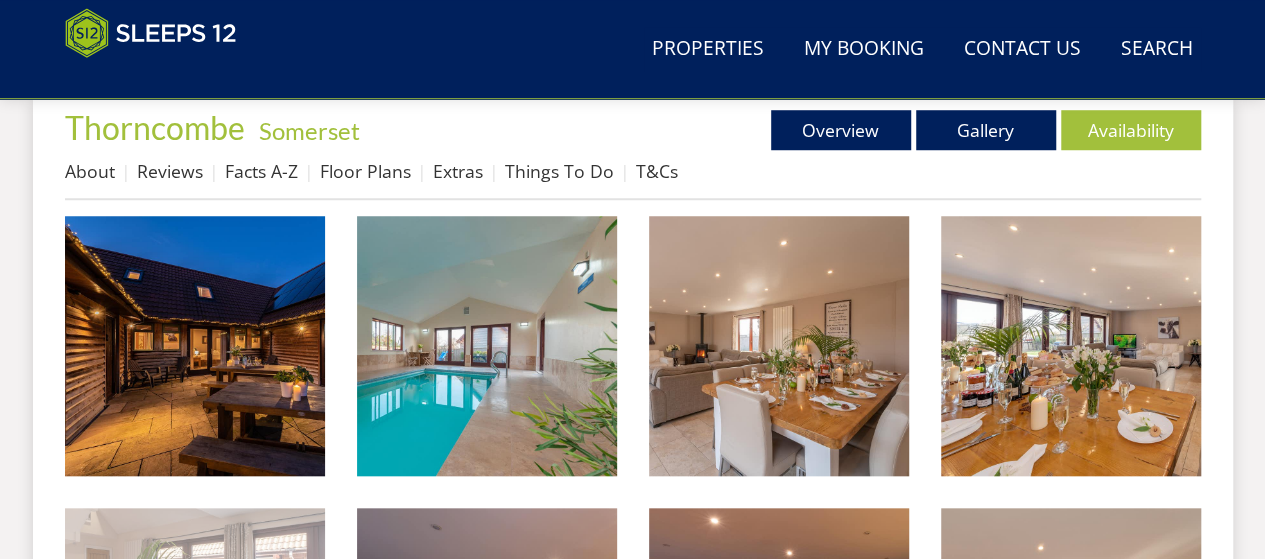scroll, scrollTop: 900, scrollLeft: 0, axis: vertical 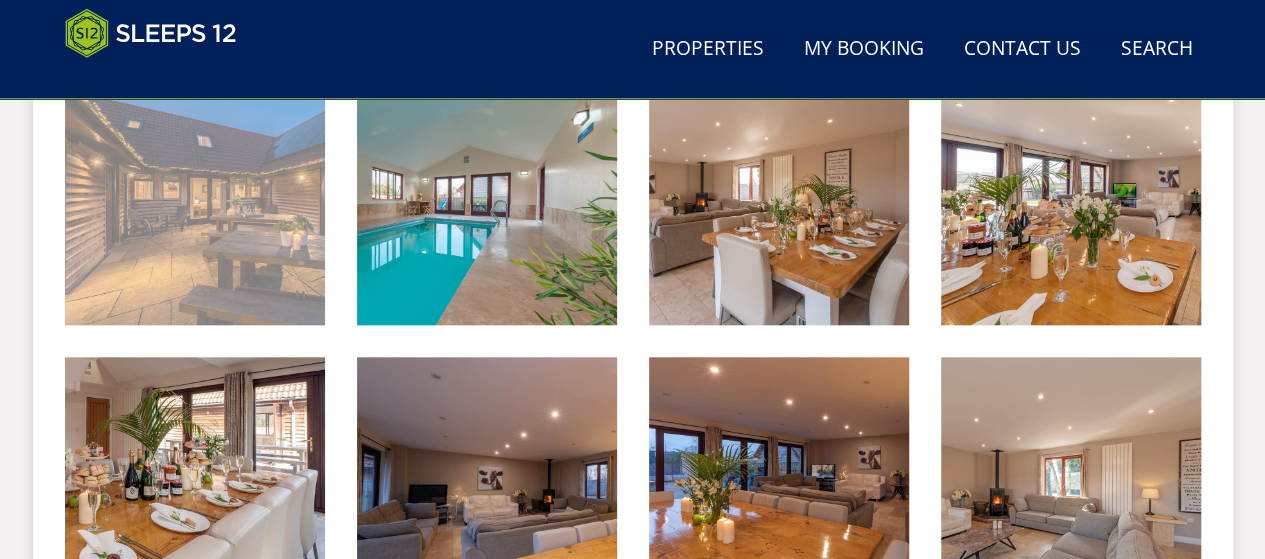 click at bounding box center (195, 195) 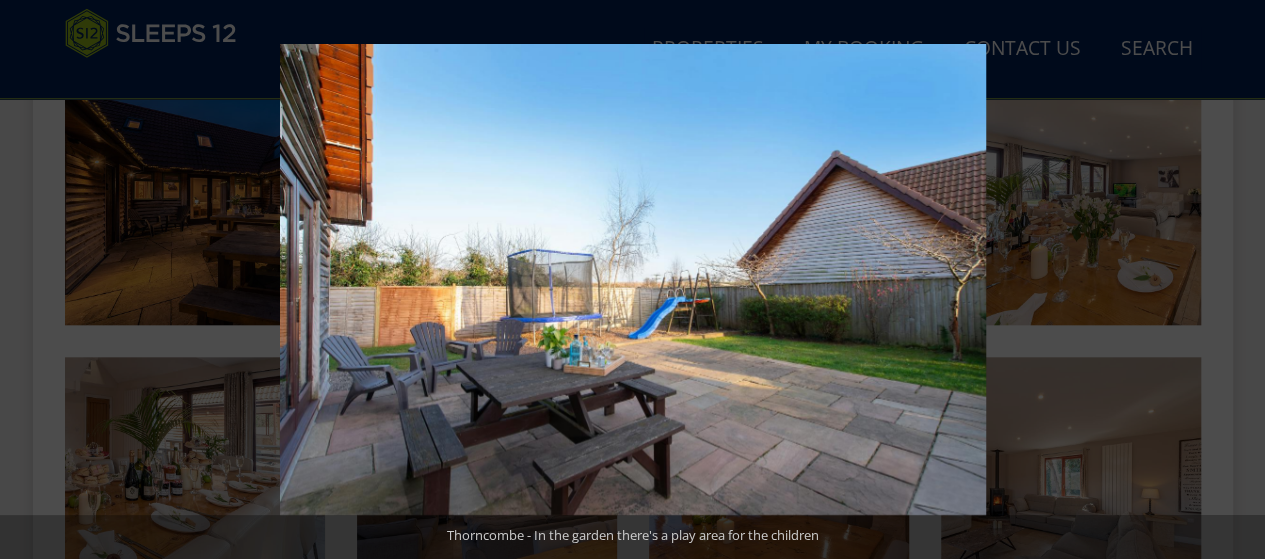 click at bounding box center (633, 279) 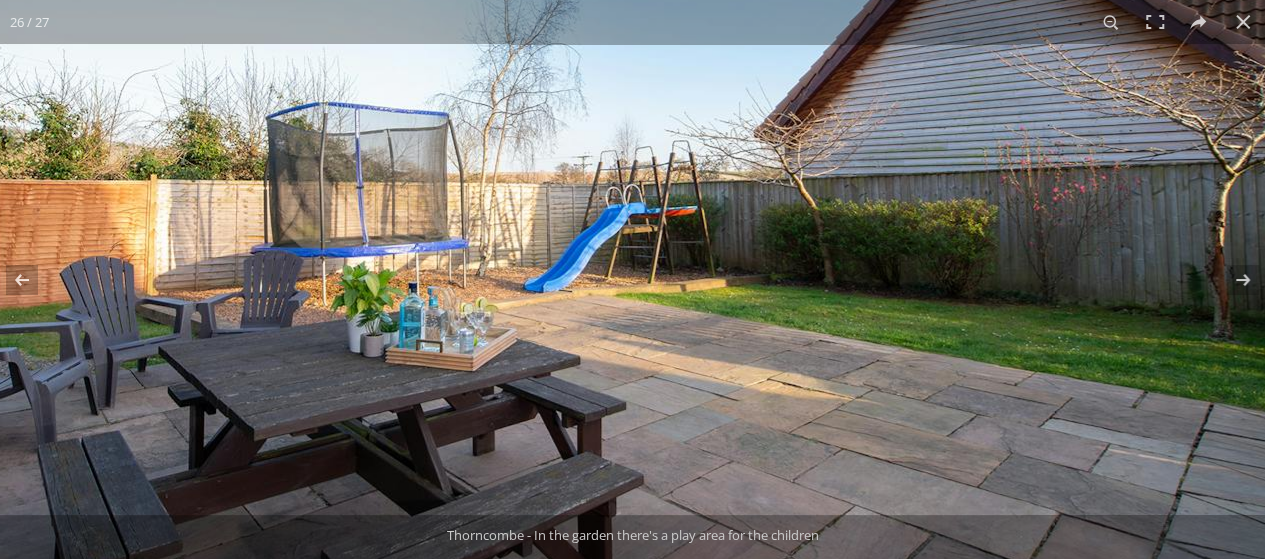 drag, startPoint x: 479, startPoint y: 258, endPoint x: 606, endPoint y: 345, distance: 153.94154 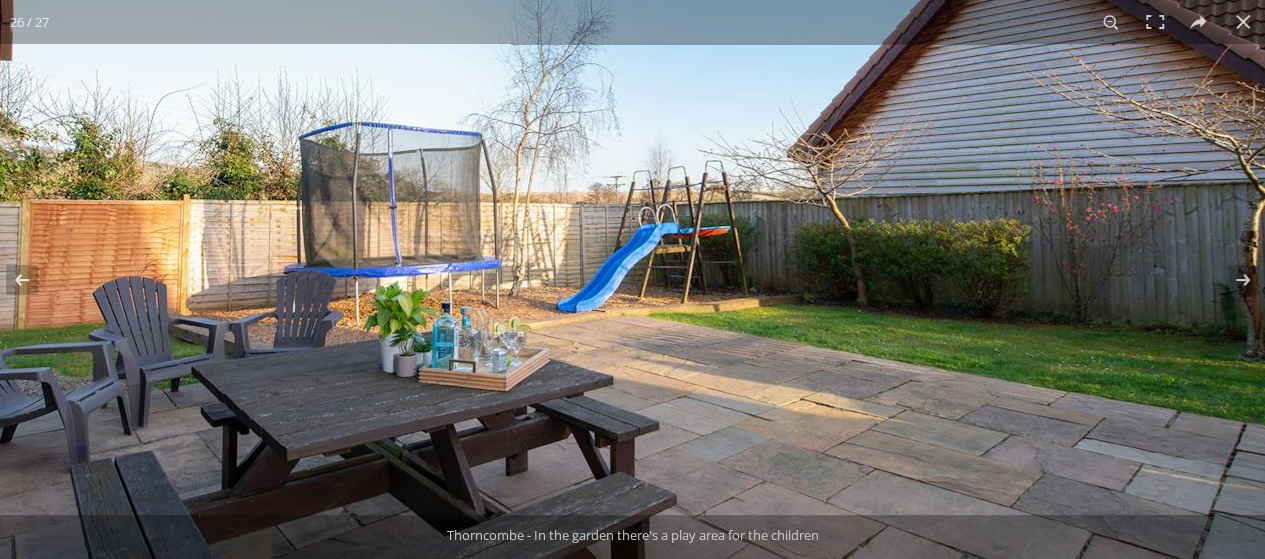 click at bounding box center (567, 186) 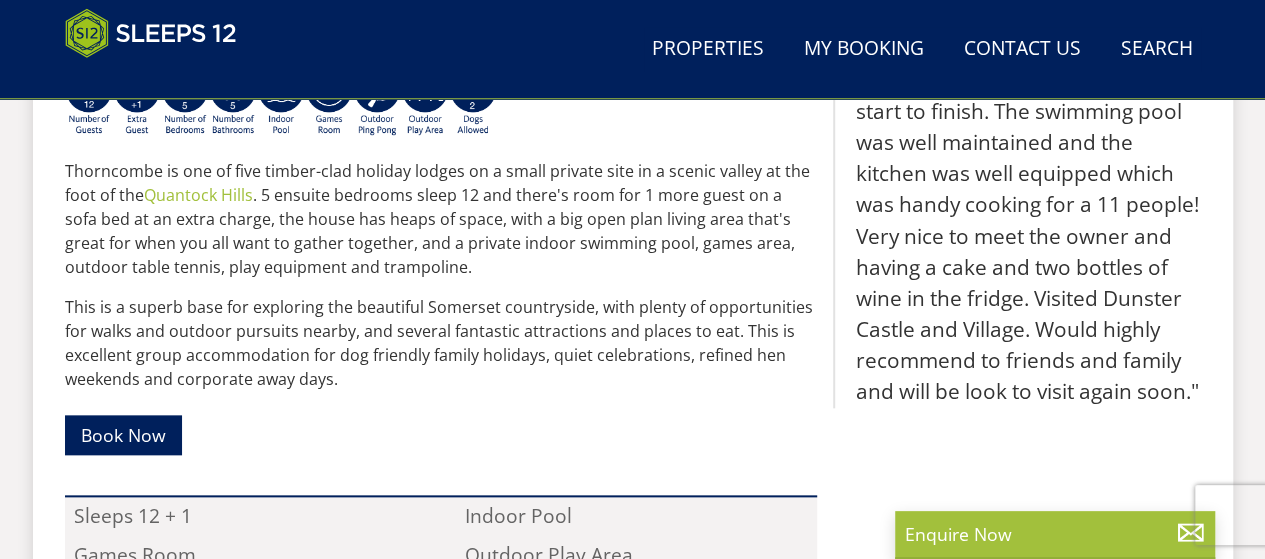 scroll, scrollTop: 429, scrollLeft: 0, axis: vertical 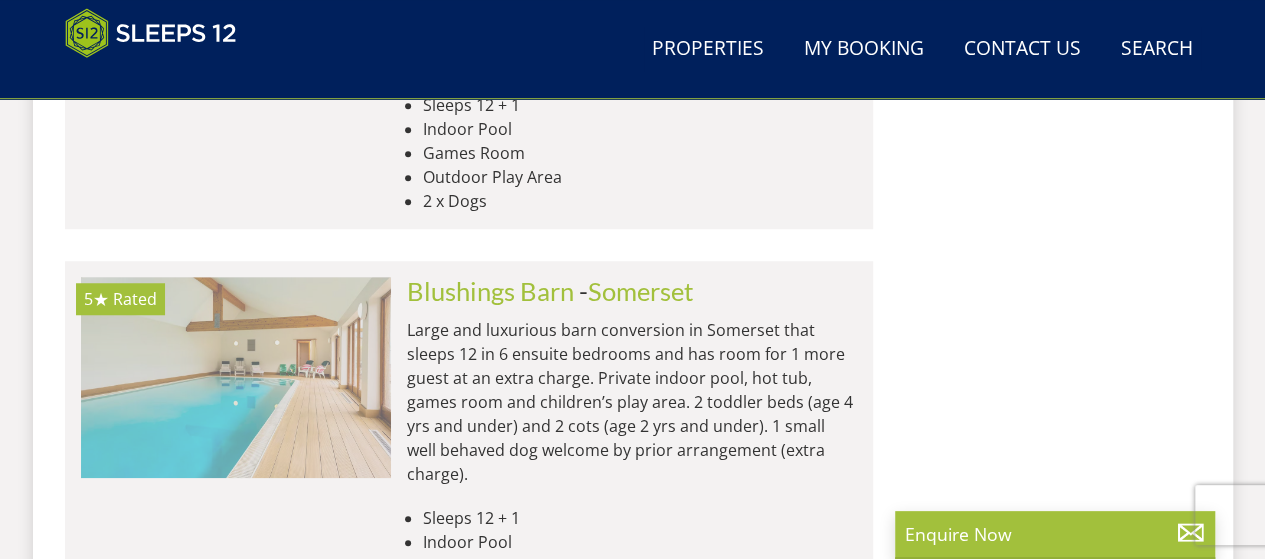 click at bounding box center [236, 377] 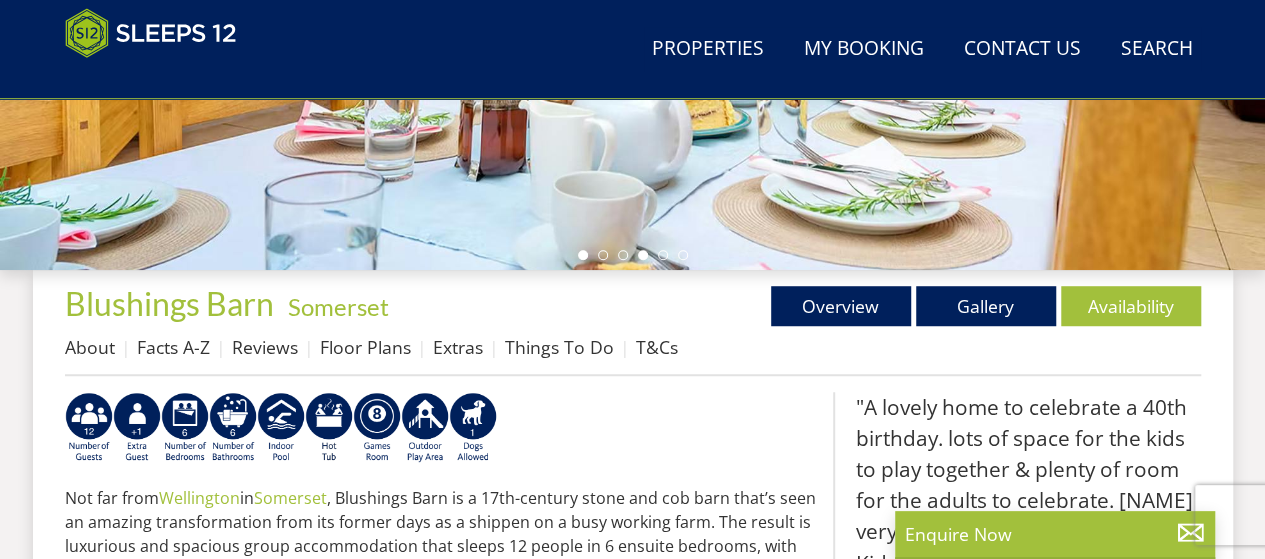 scroll, scrollTop: 400, scrollLeft: 0, axis: vertical 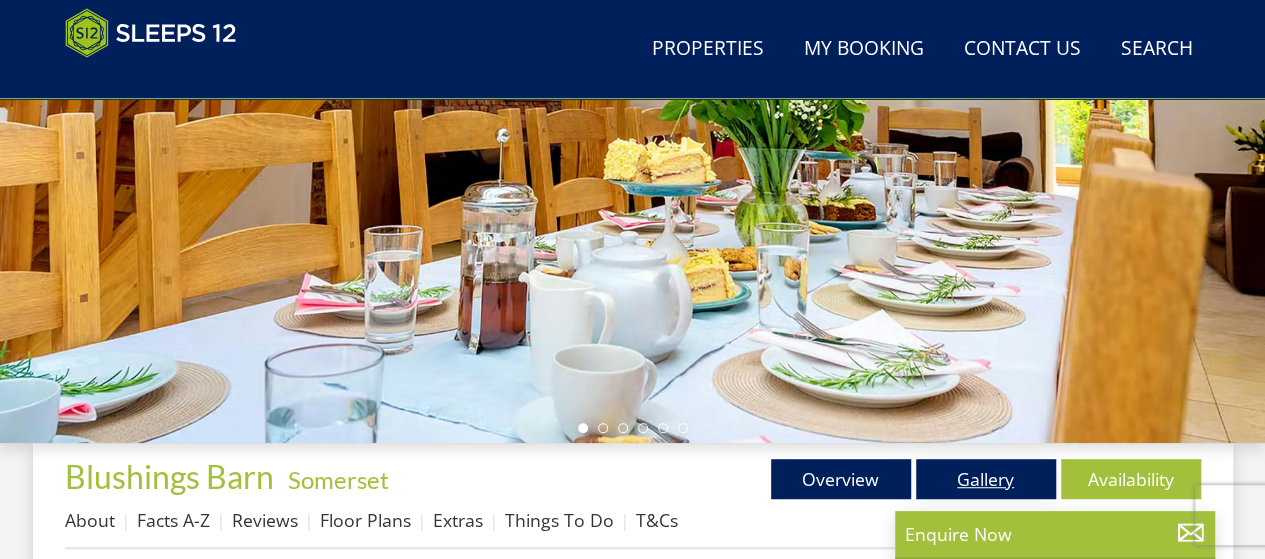 click on "Gallery" at bounding box center (986, 479) 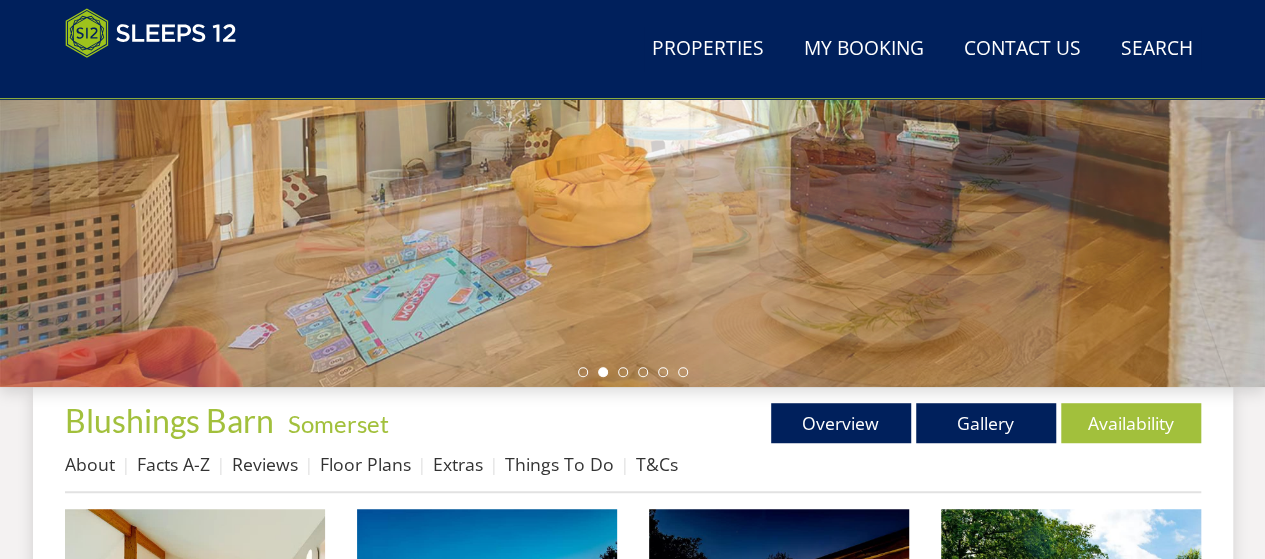 scroll, scrollTop: 300, scrollLeft: 0, axis: vertical 